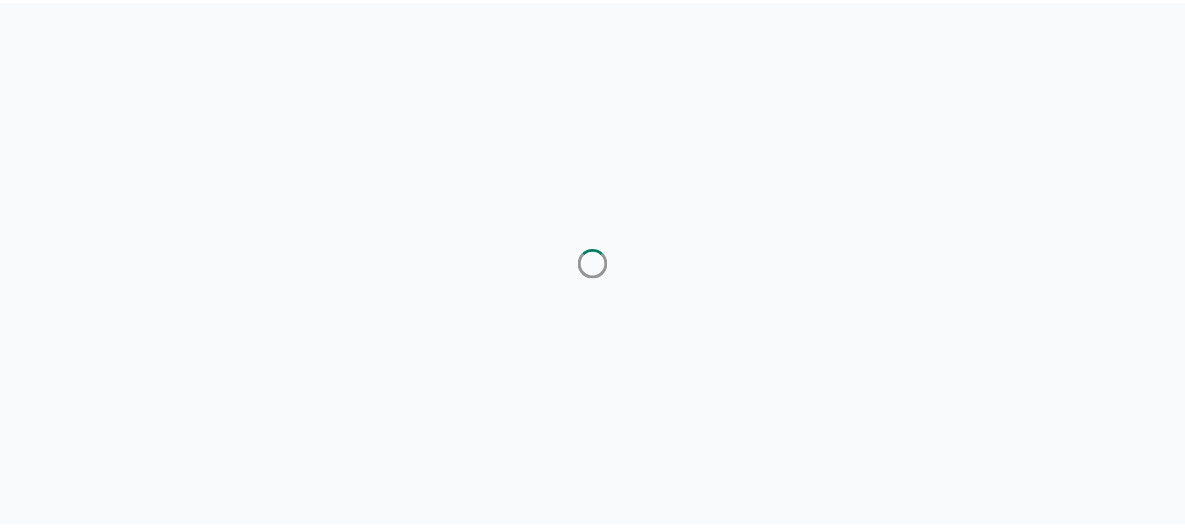 scroll, scrollTop: 0, scrollLeft: 0, axis: both 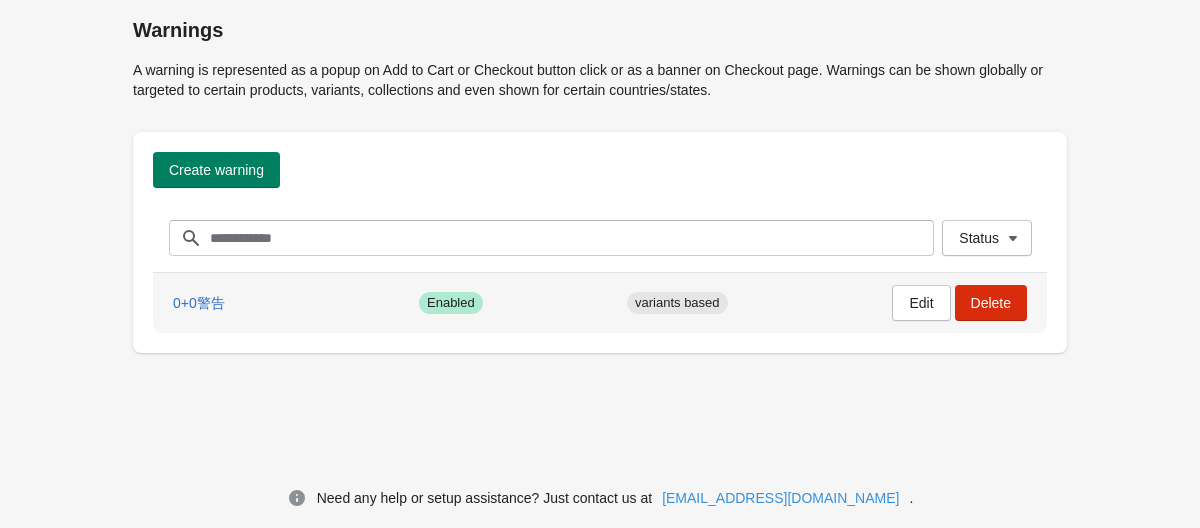 click on "0+0警告" at bounding box center [288, 303] 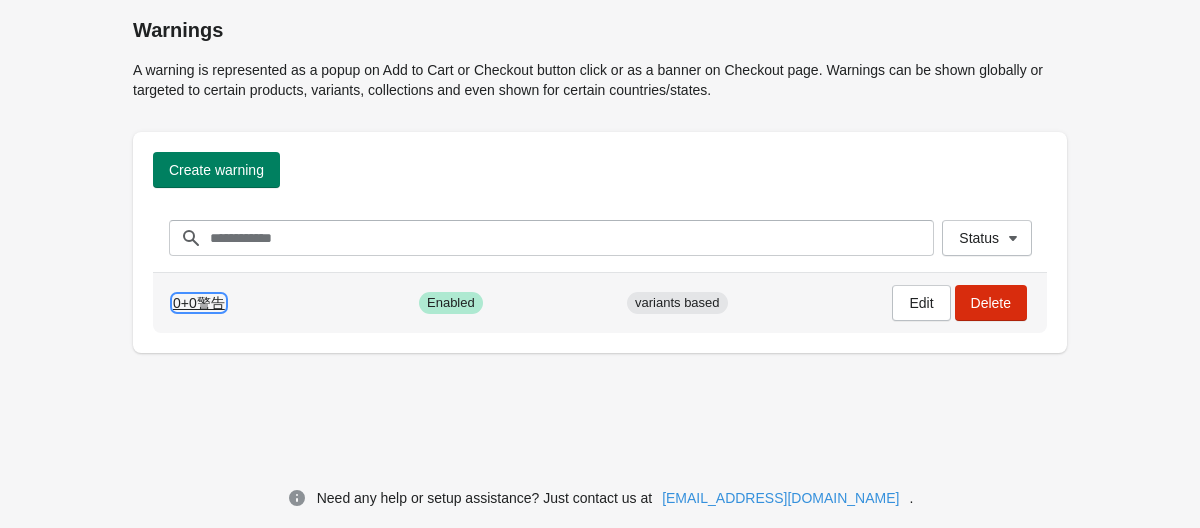 click on "0+0警告" at bounding box center [199, 303] 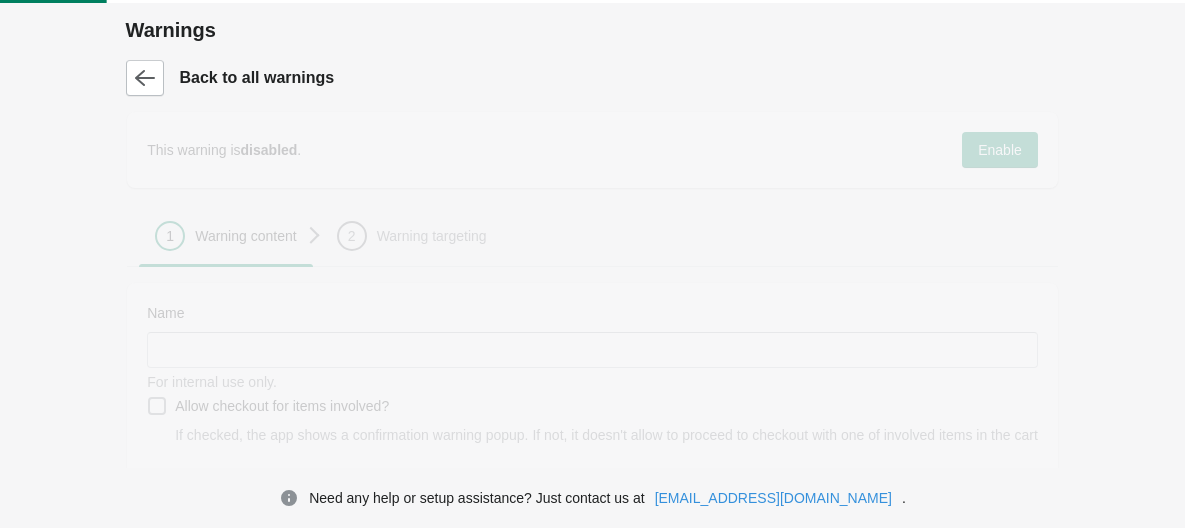type on "*****" 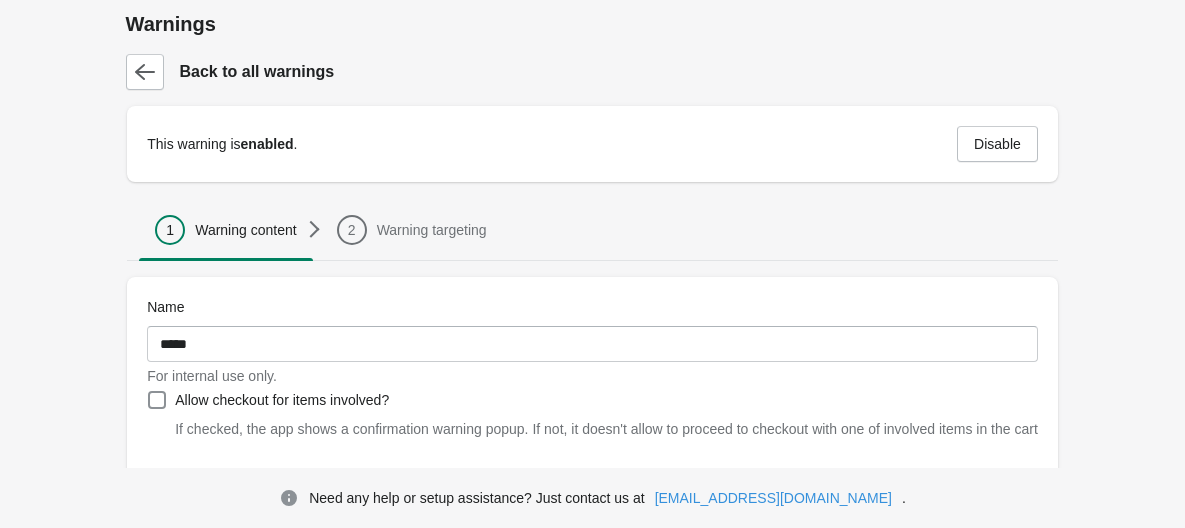 scroll, scrollTop: 0, scrollLeft: 0, axis: both 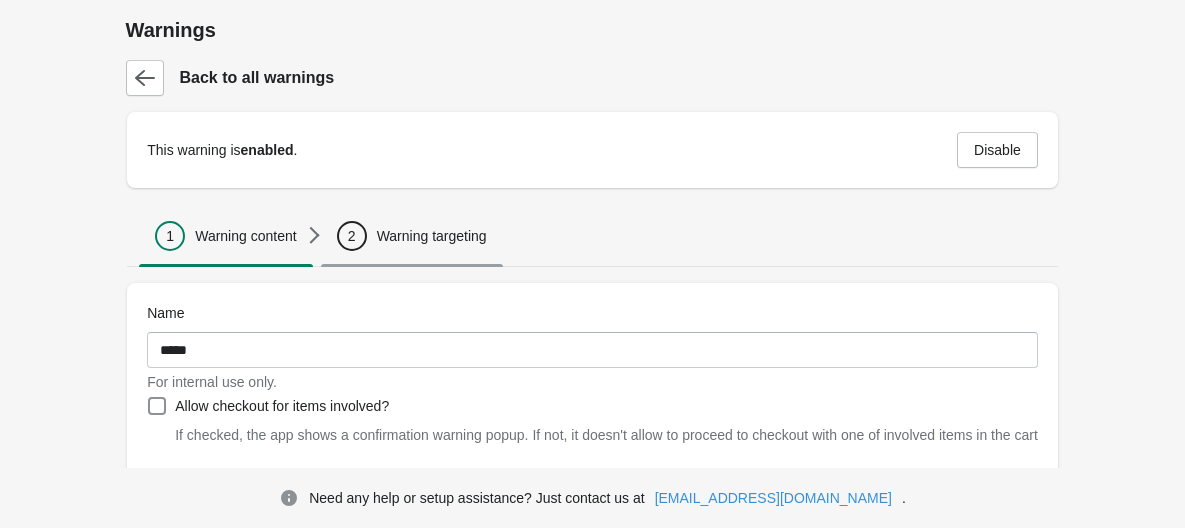click on "Warning targeting" at bounding box center [432, 236] 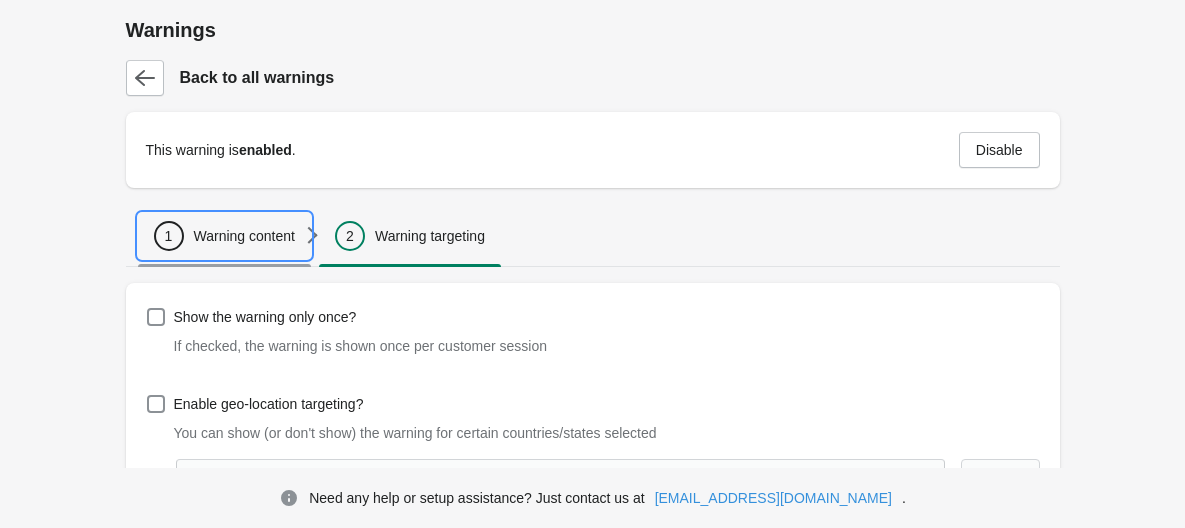 click on "Warning content" at bounding box center [244, 236] 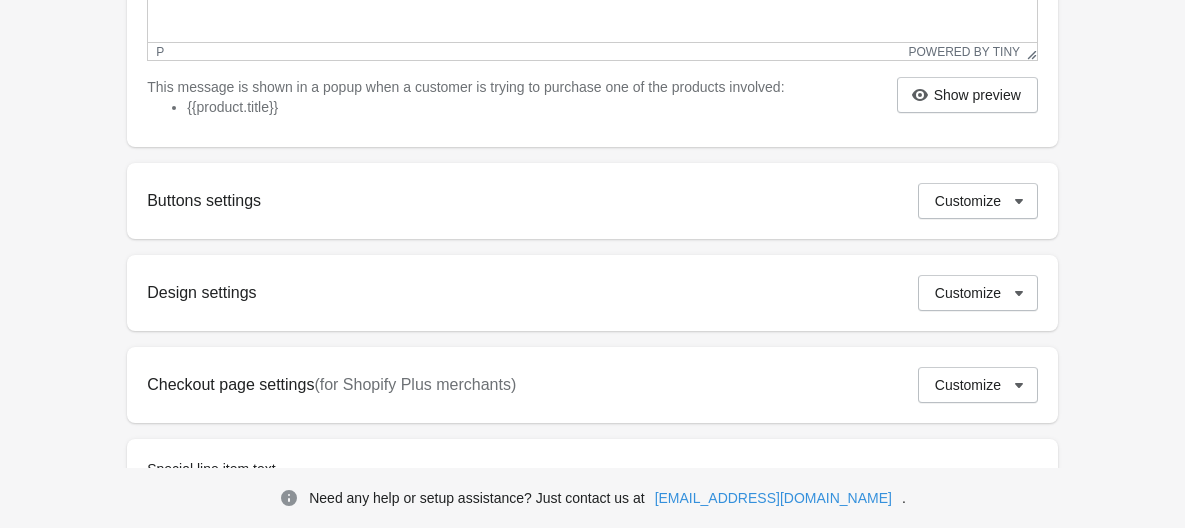 scroll, scrollTop: 620, scrollLeft: 0, axis: vertical 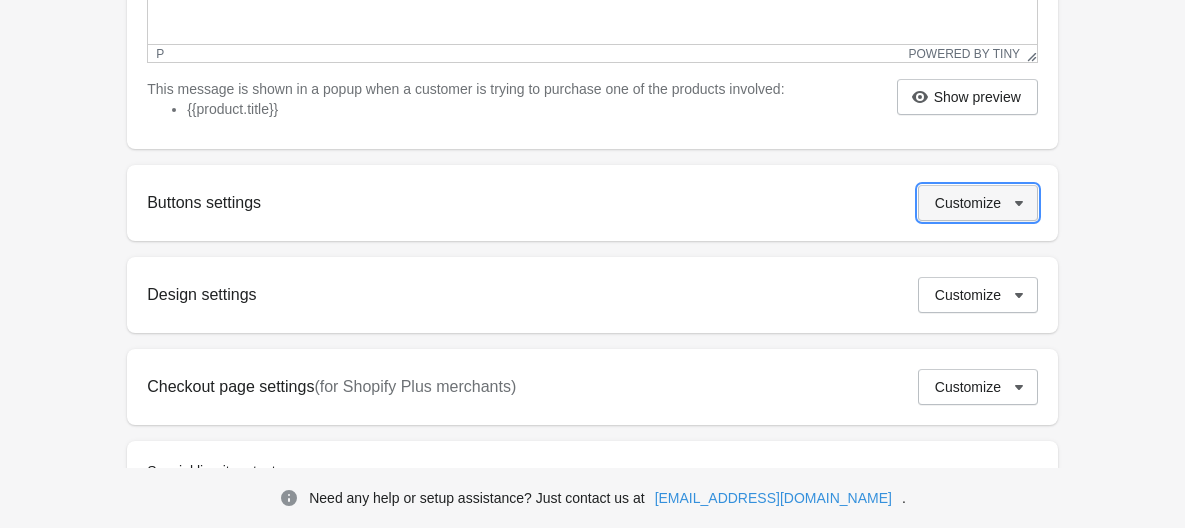 click on "Customize" at bounding box center [968, 203] 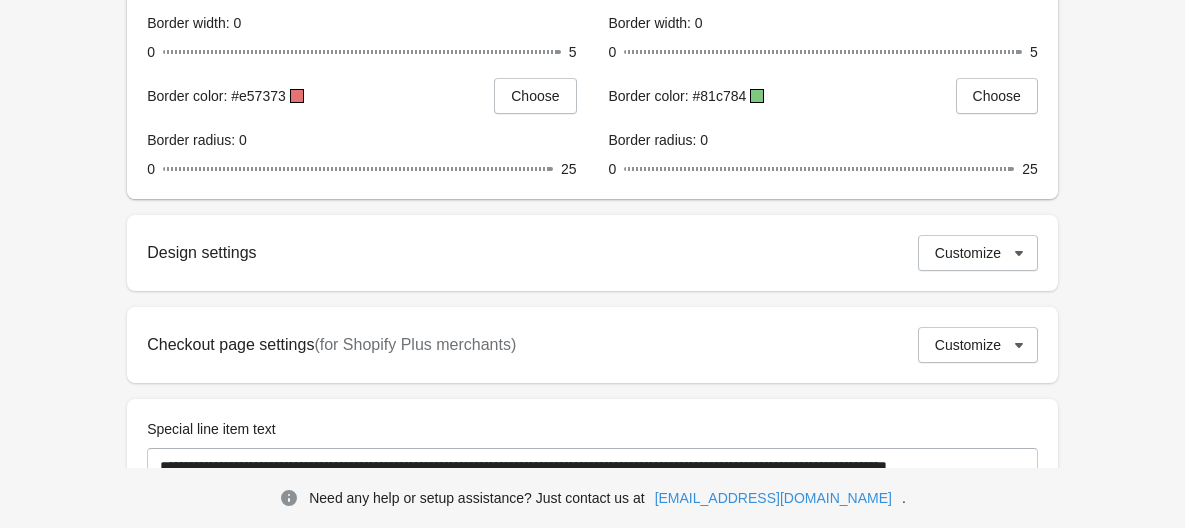 scroll, scrollTop: 1220, scrollLeft: 0, axis: vertical 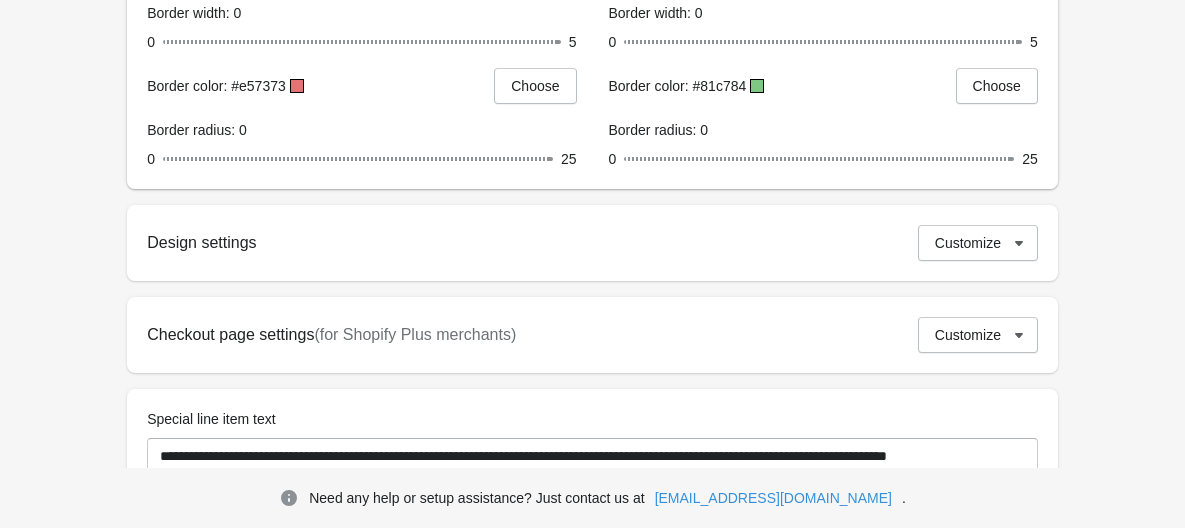 click on "Design settings   Customize" at bounding box center (592, 243) 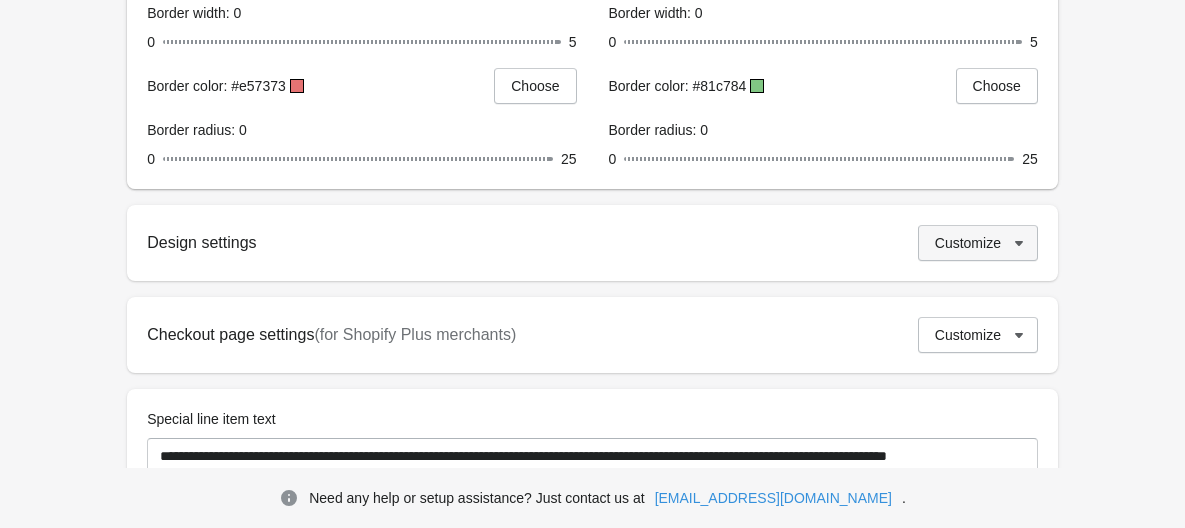 click on "Customize" at bounding box center (968, 243) 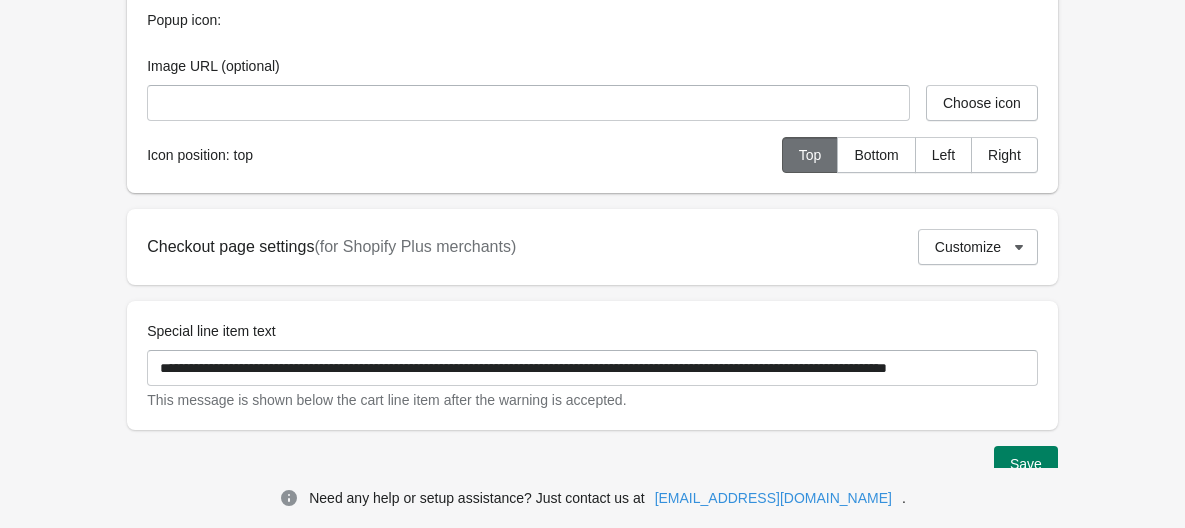 scroll, scrollTop: 1620, scrollLeft: 0, axis: vertical 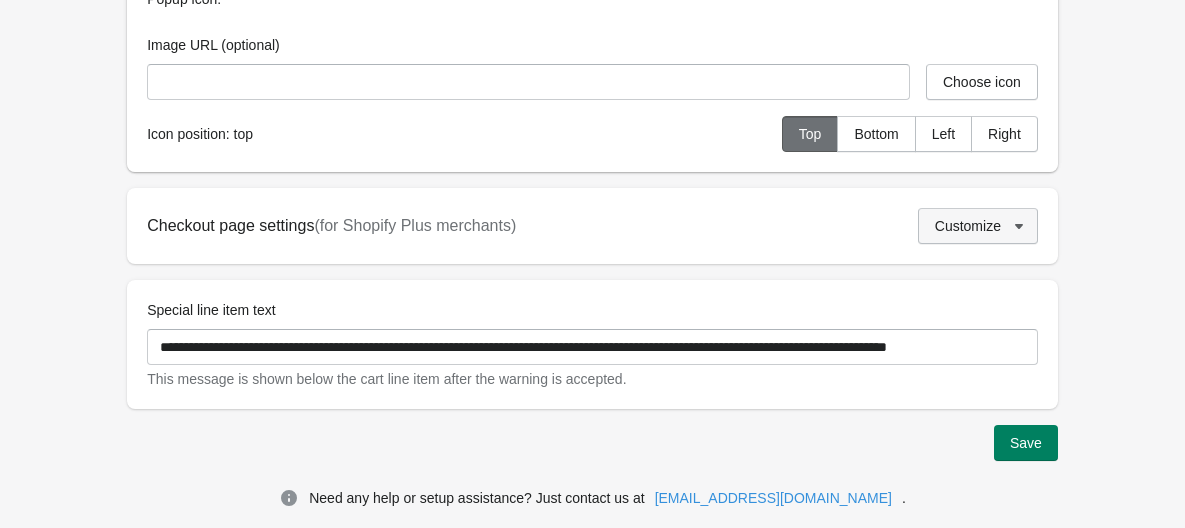 click on "Customize" at bounding box center [968, 226] 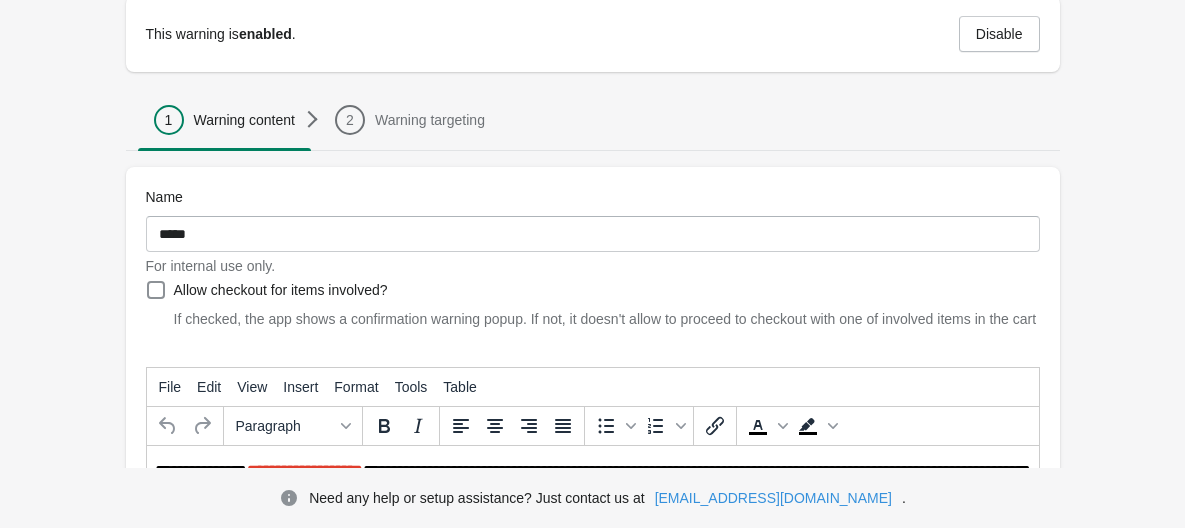 scroll, scrollTop: 114, scrollLeft: 0, axis: vertical 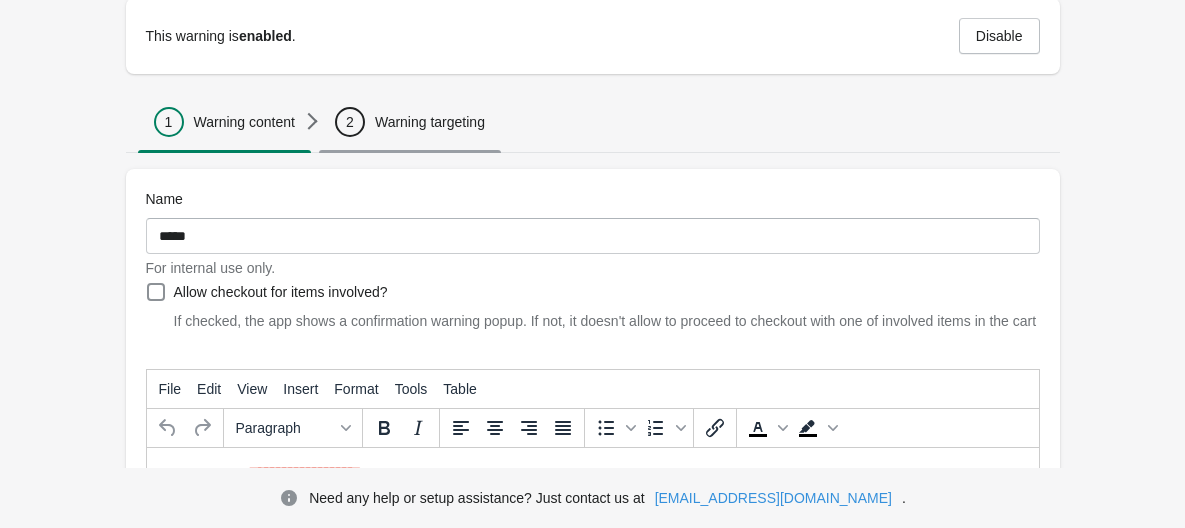 click on "2 Warning targeting" at bounding box center [410, 122] 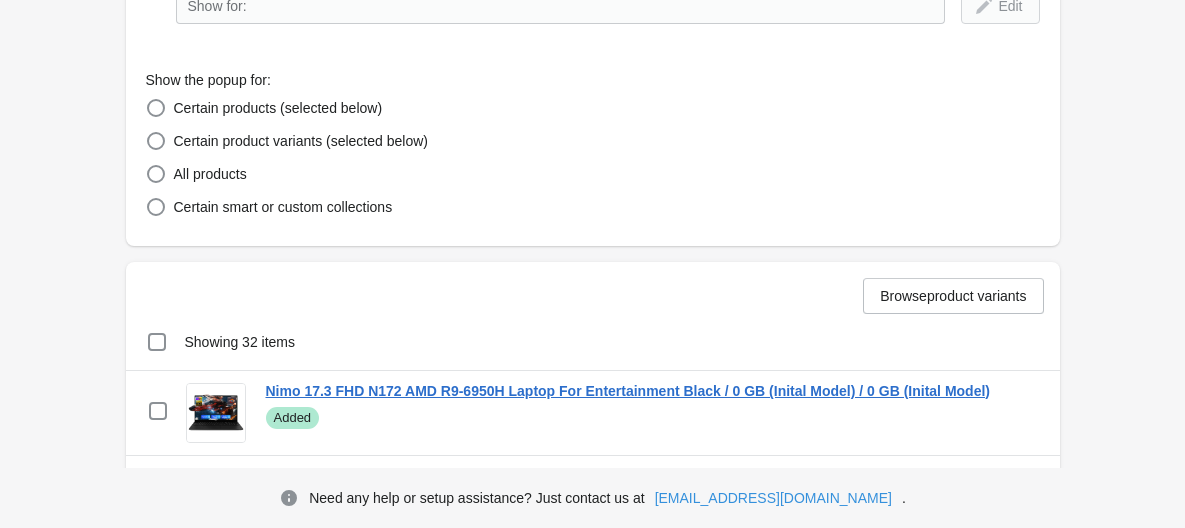 scroll, scrollTop: 614, scrollLeft: 0, axis: vertical 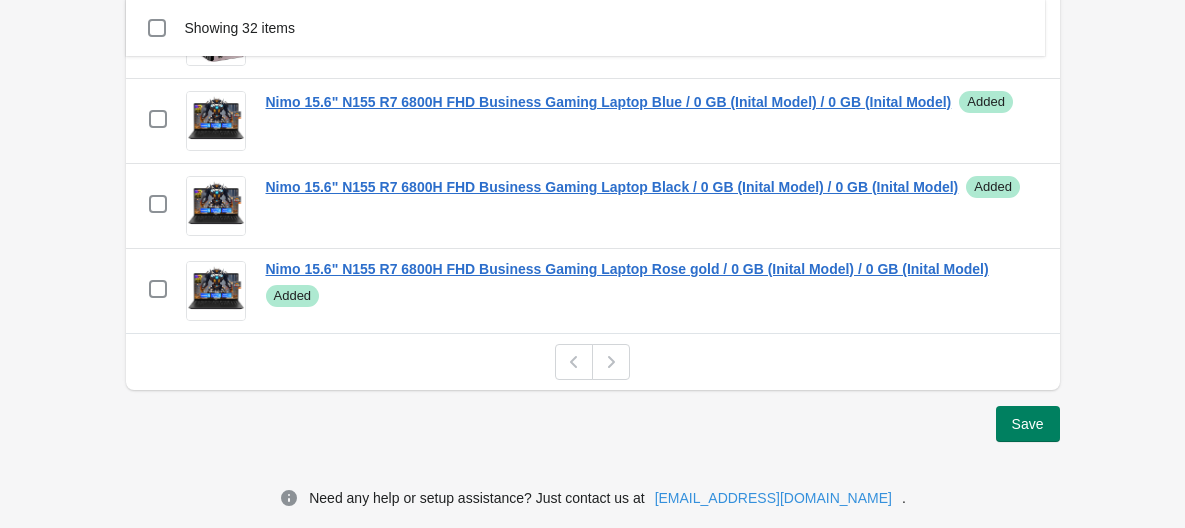 click at bounding box center (611, 362) 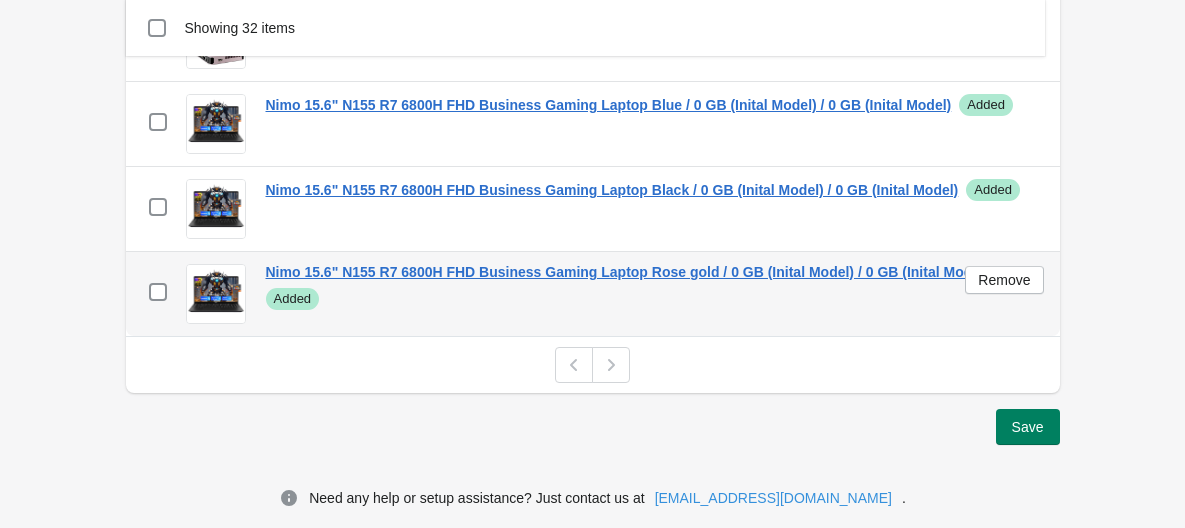 scroll, scrollTop: 900, scrollLeft: 0, axis: vertical 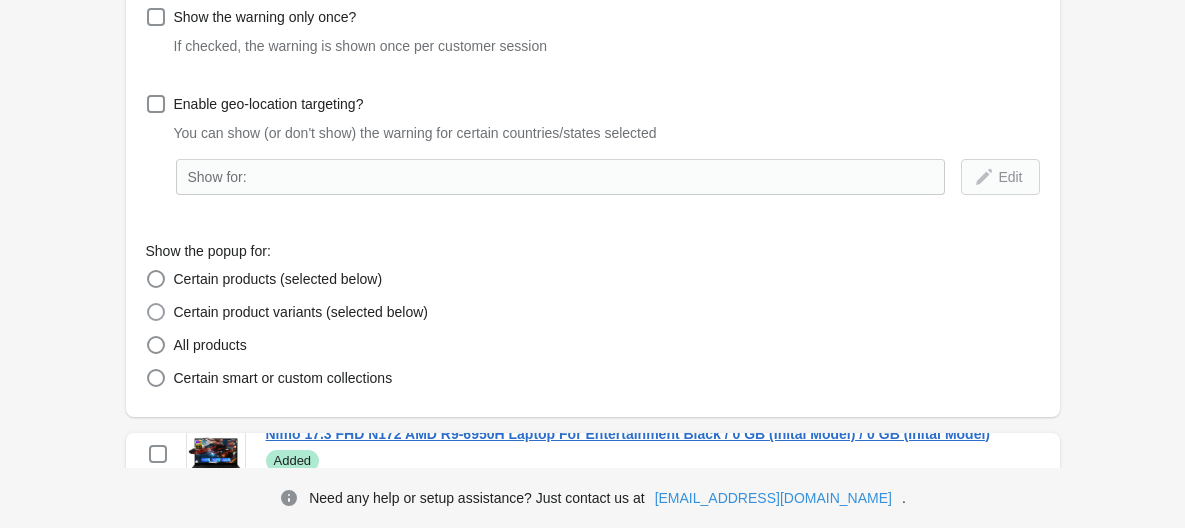 click on "Certain product variants (selected below)" at bounding box center (301, 312) 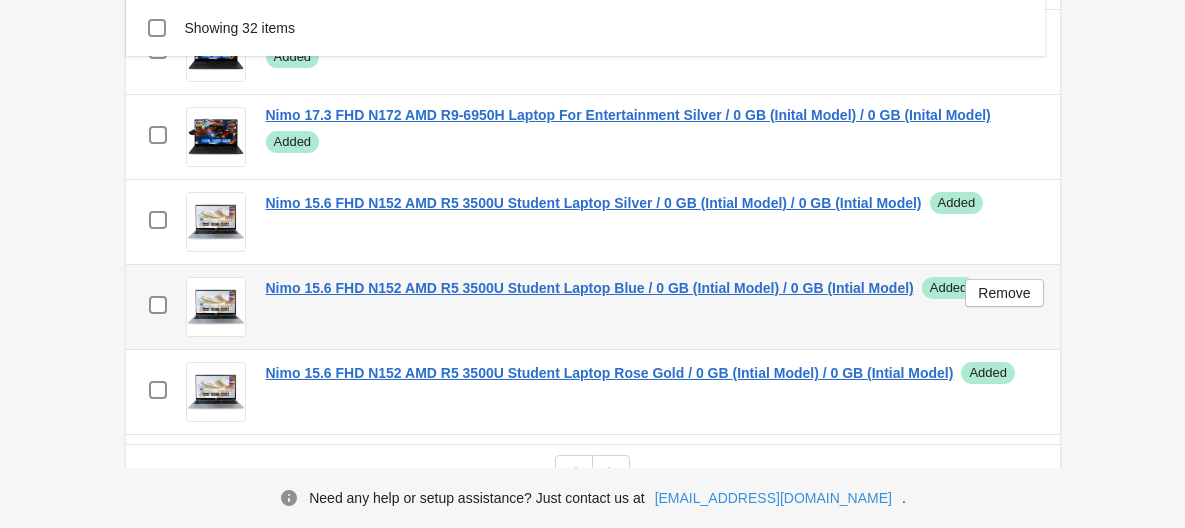 scroll, scrollTop: 800, scrollLeft: 0, axis: vertical 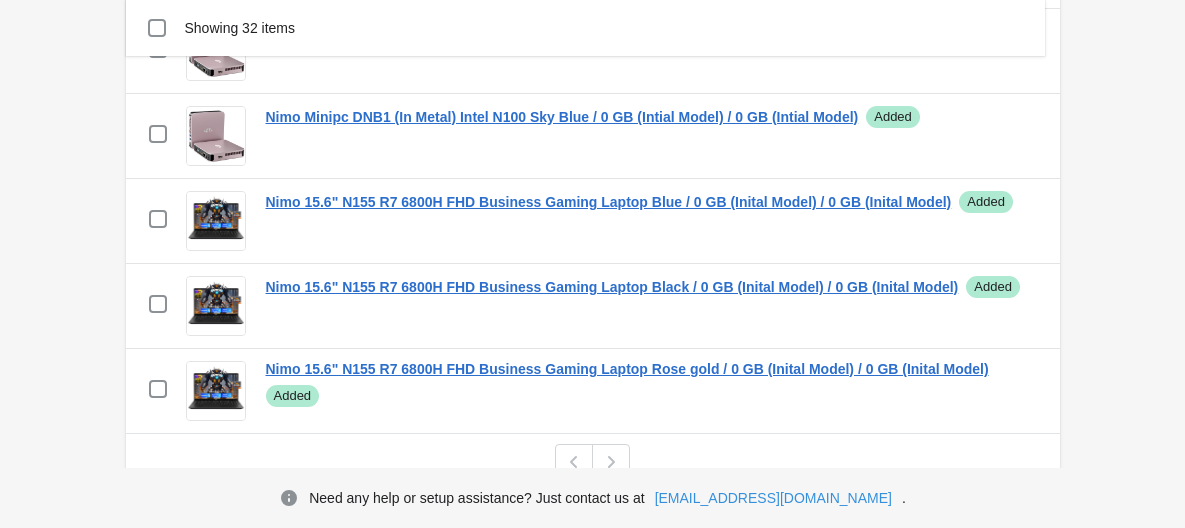 click at bounding box center [611, 462] 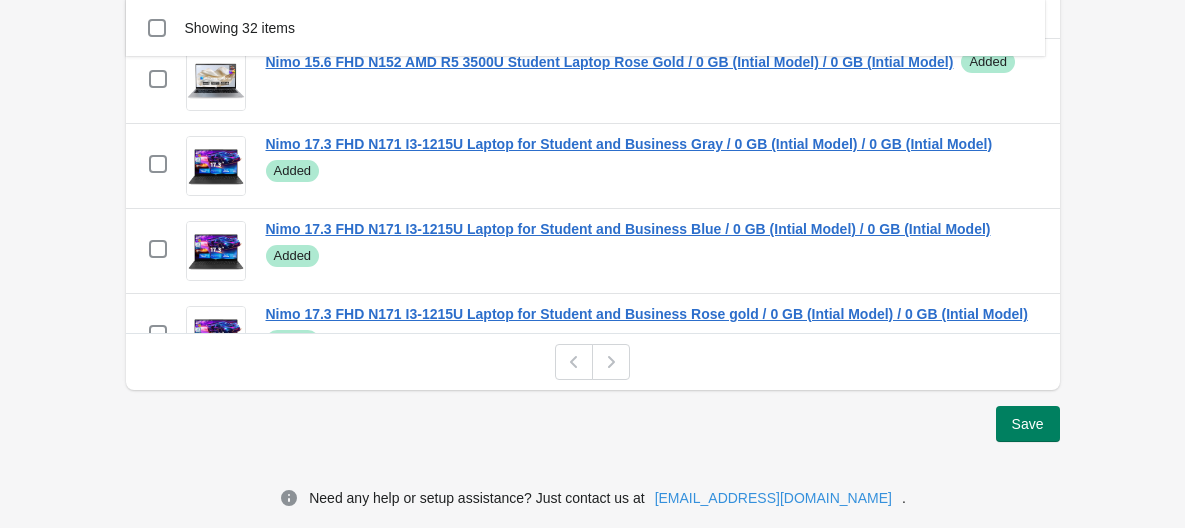scroll 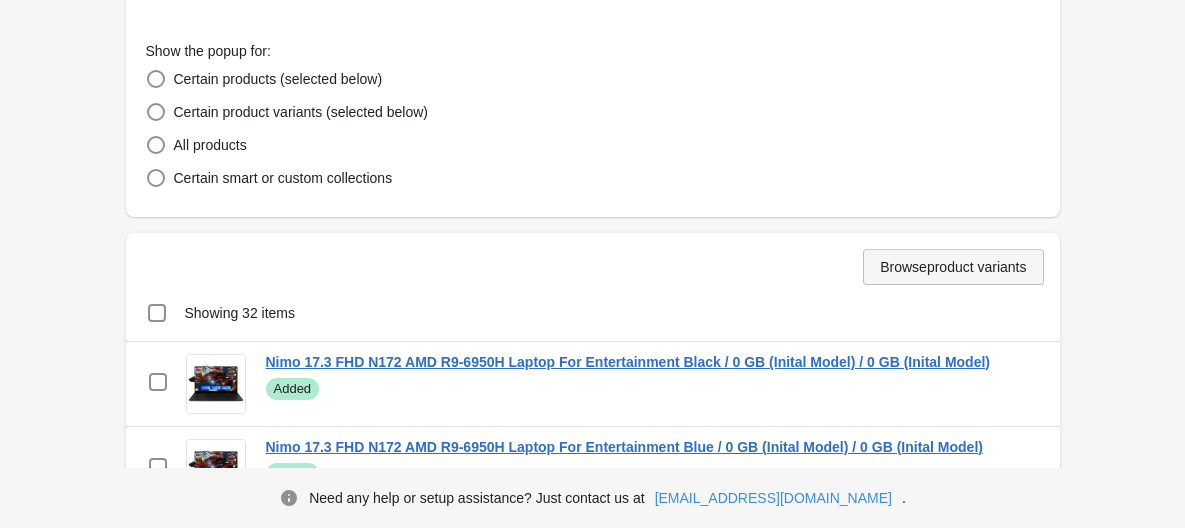 click on "Browse  product variants" at bounding box center (953, 267) 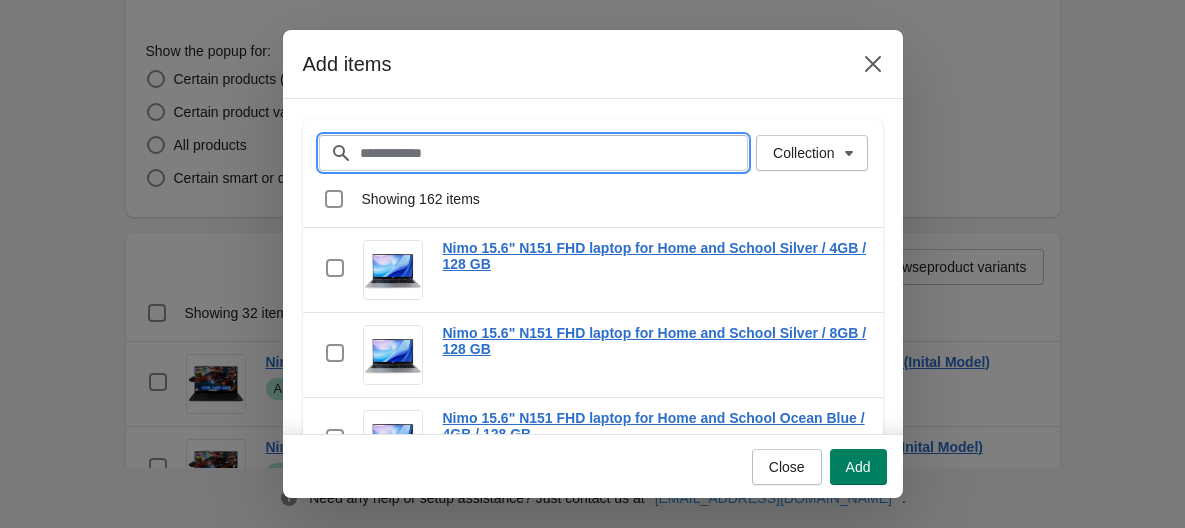 click on "Filter items" at bounding box center [554, 153] 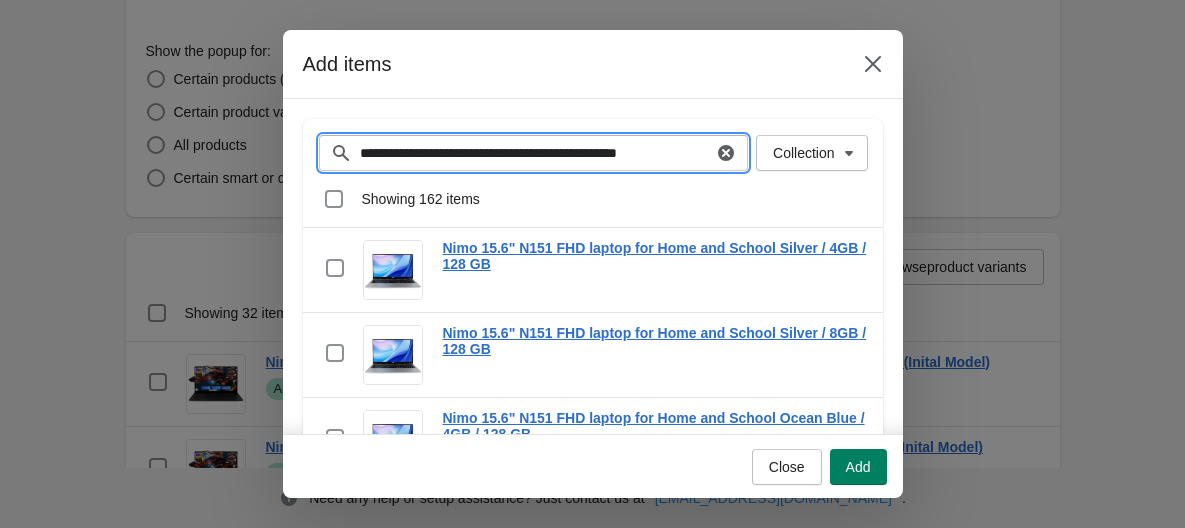 scroll, scrollTop: 0, scrollLeft: 47, axis: horizontal 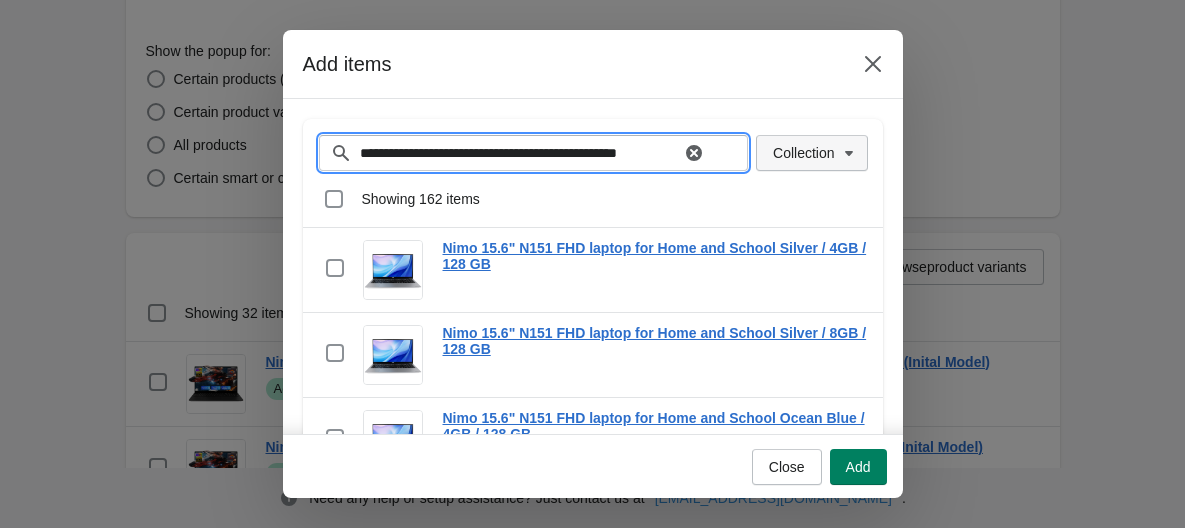 click on "Collection" at bounding box center (803, 153) 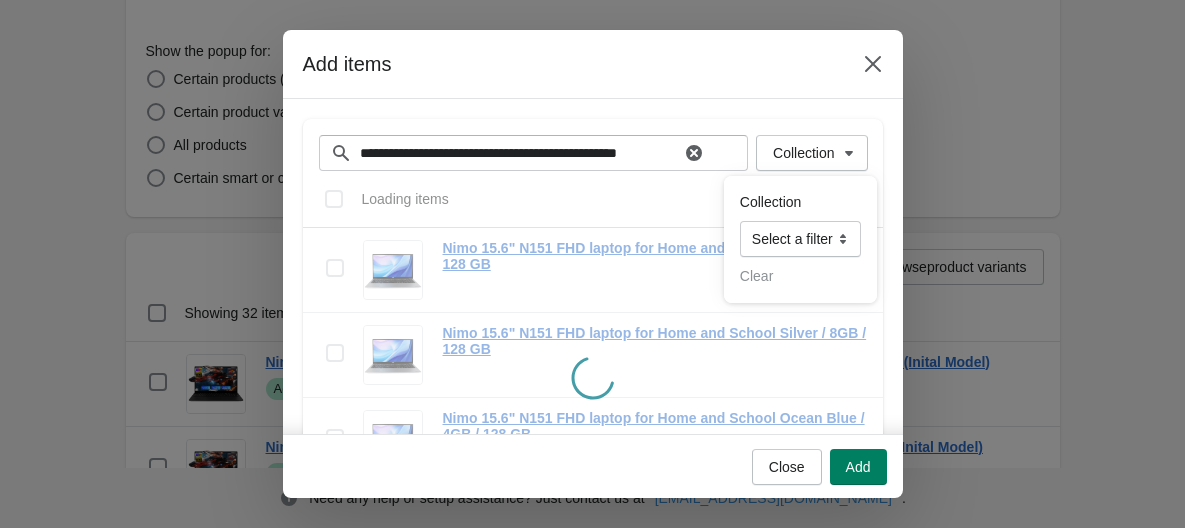 click on "Loading items Select all 162 items Loading items Select Select all 162 items 0 selected Actions" at bounding box center [593, 199] 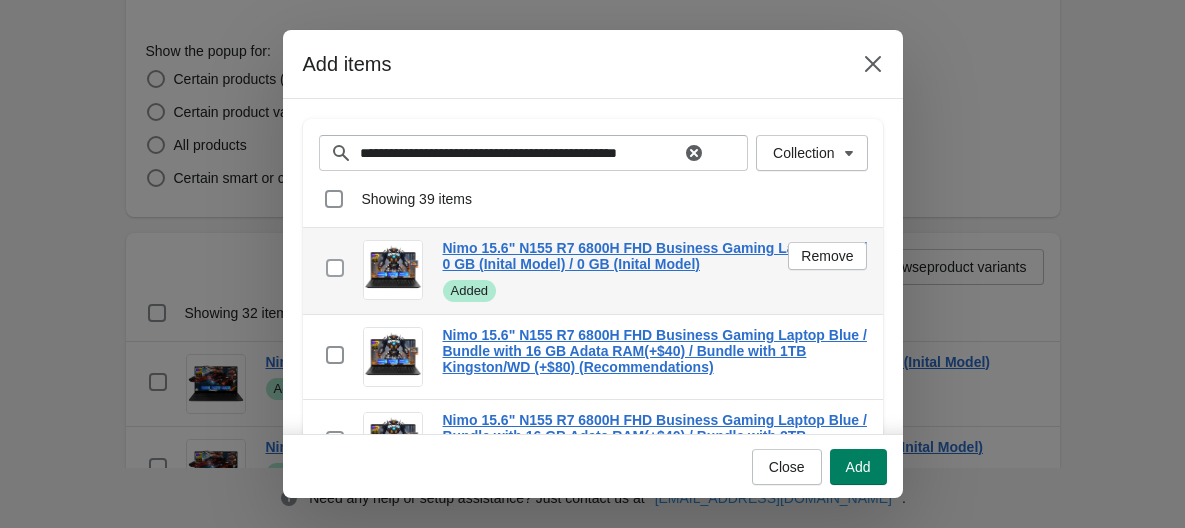 click at bounding box center [335, 268] 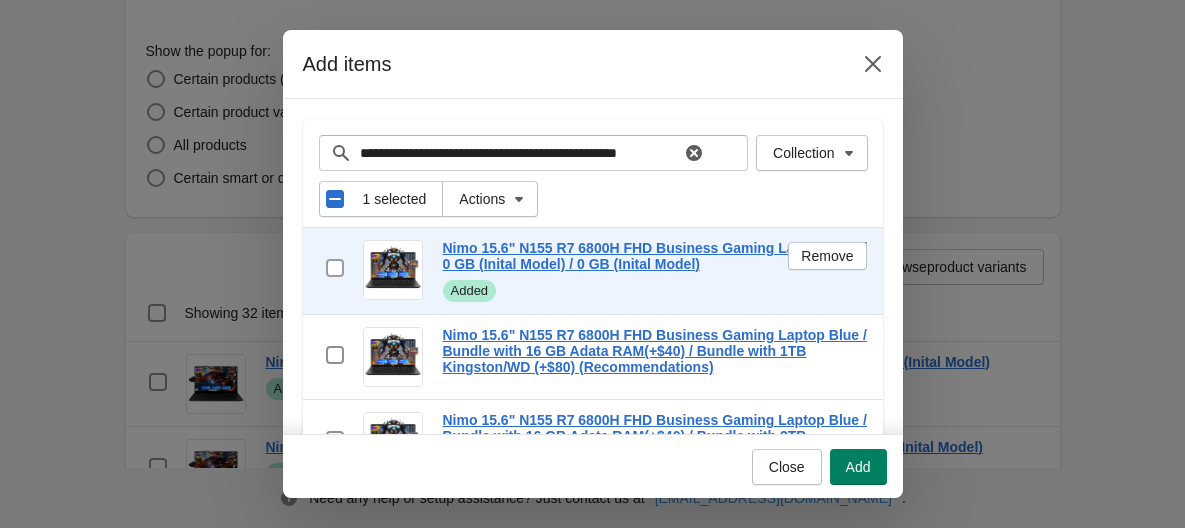 click at bounding box center [335, 268] 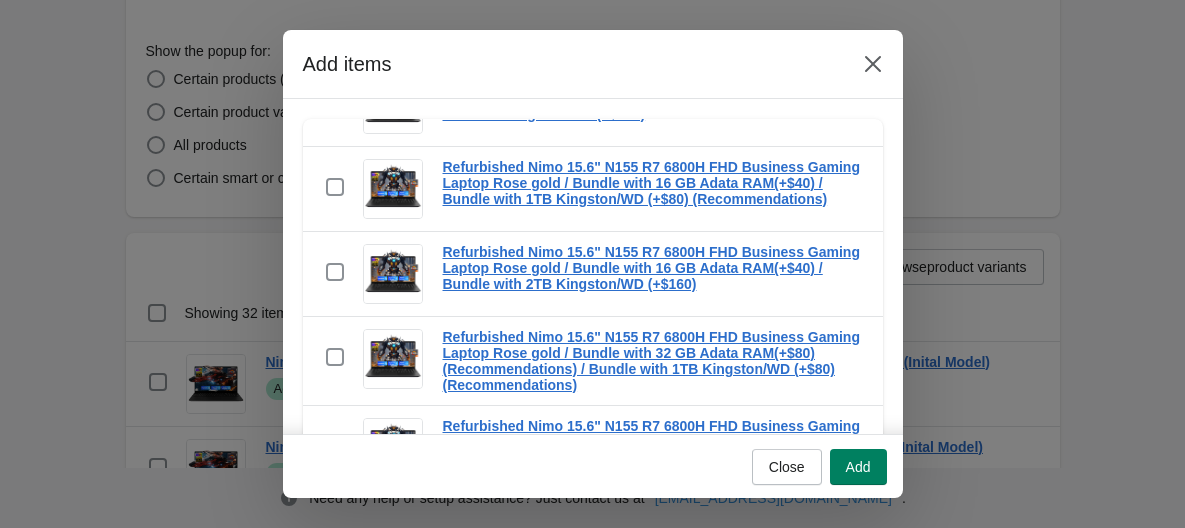 scroll, scrollTop: 2949, scrollLeft: 0, axis: vertical 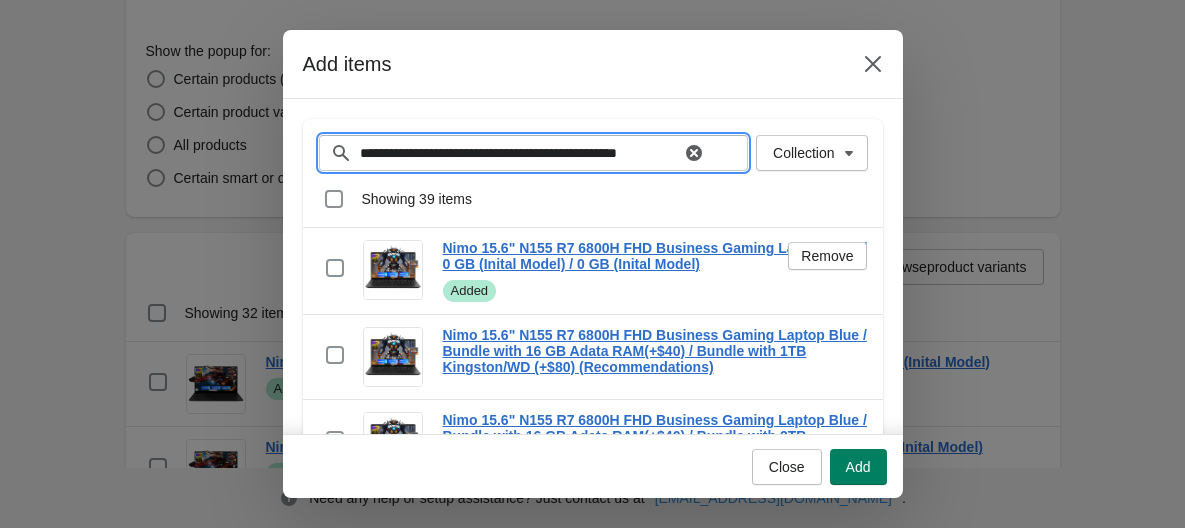click on "**********" at bounding box center [520, 153] 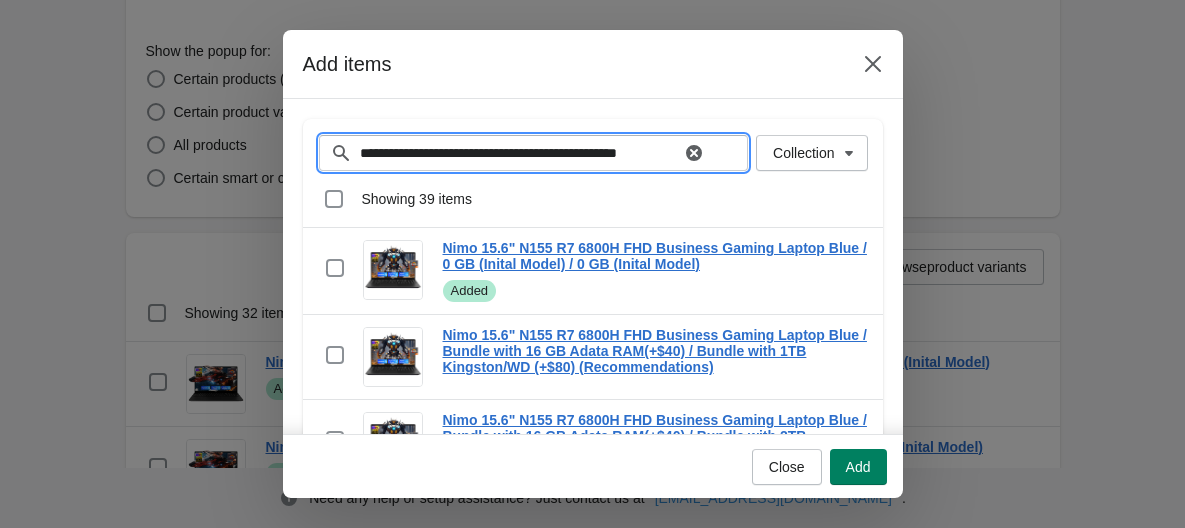 paste 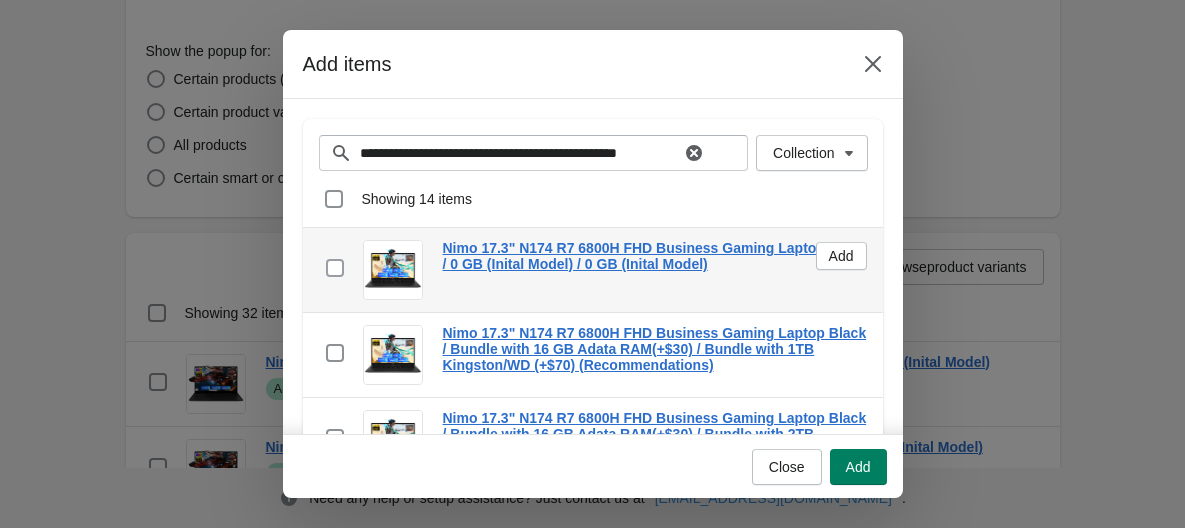 scroll, scrollTop: 0, scrollLeft: 0, axis: both 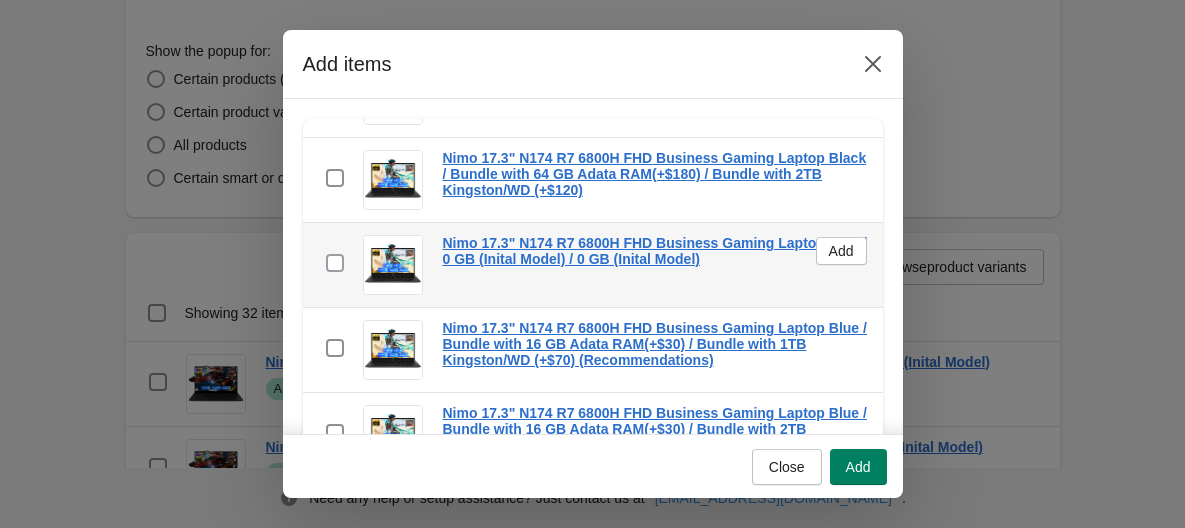 click at bounding box center (335, 263) 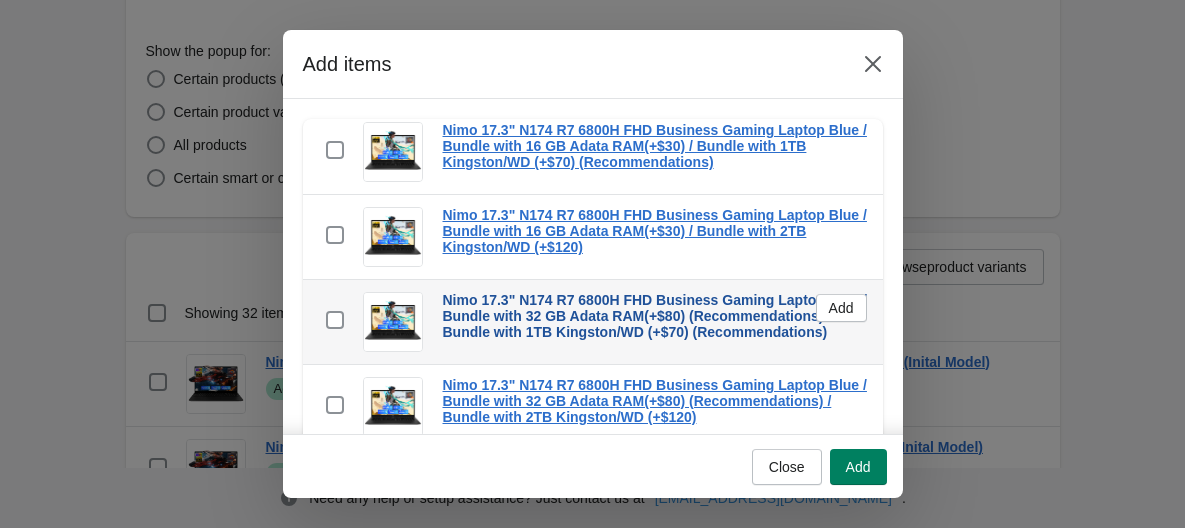scroll, scrollTop: 802, scrollLeft: 0, axis: vertical 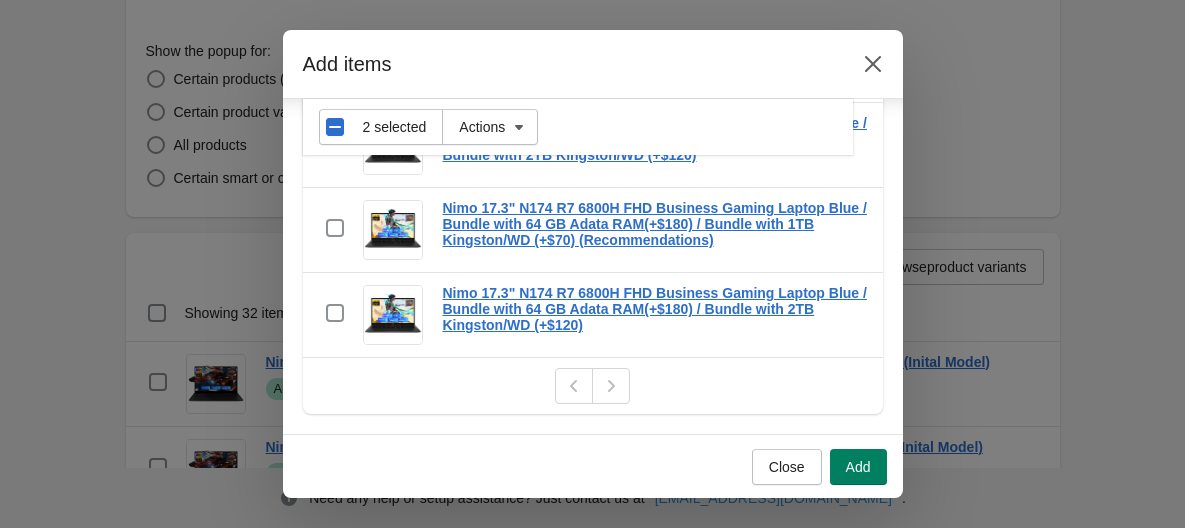 click at bounding box center (611, 386) 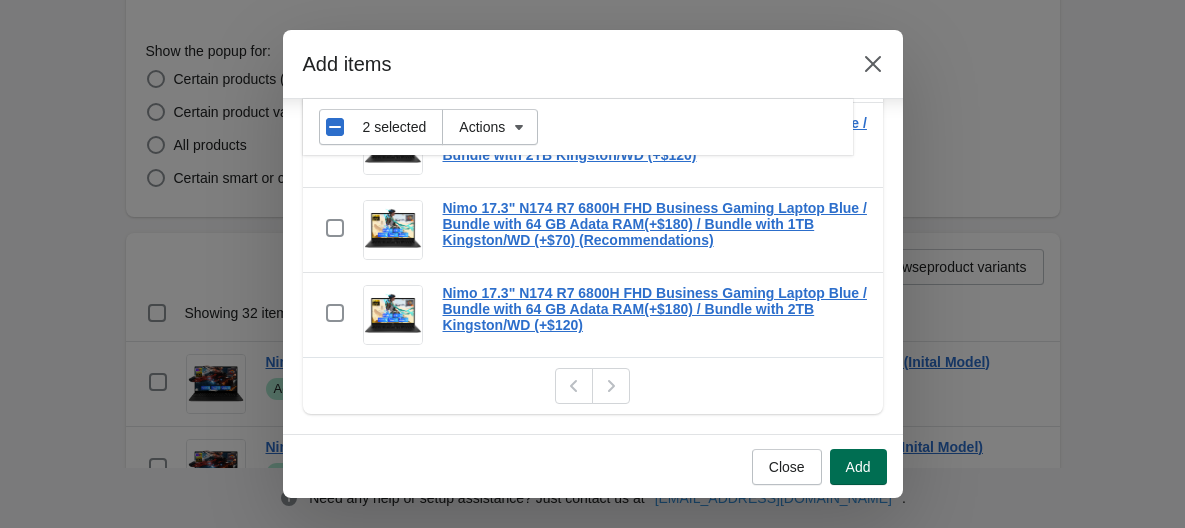click on "Add" at bounding box center (858, 467) 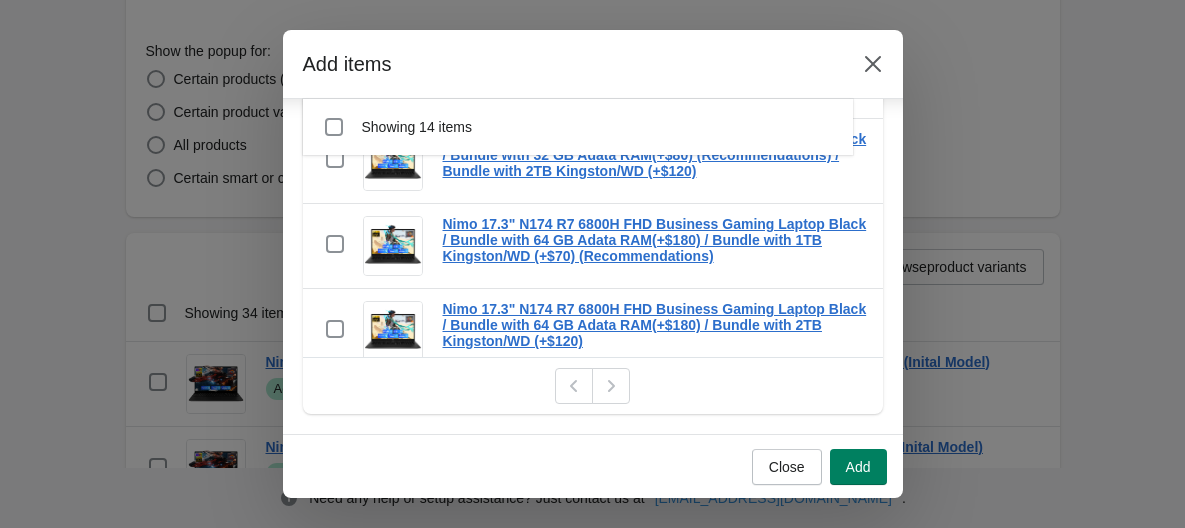scroll, scrollTop: 0, scrollLeft: 0, axis: both 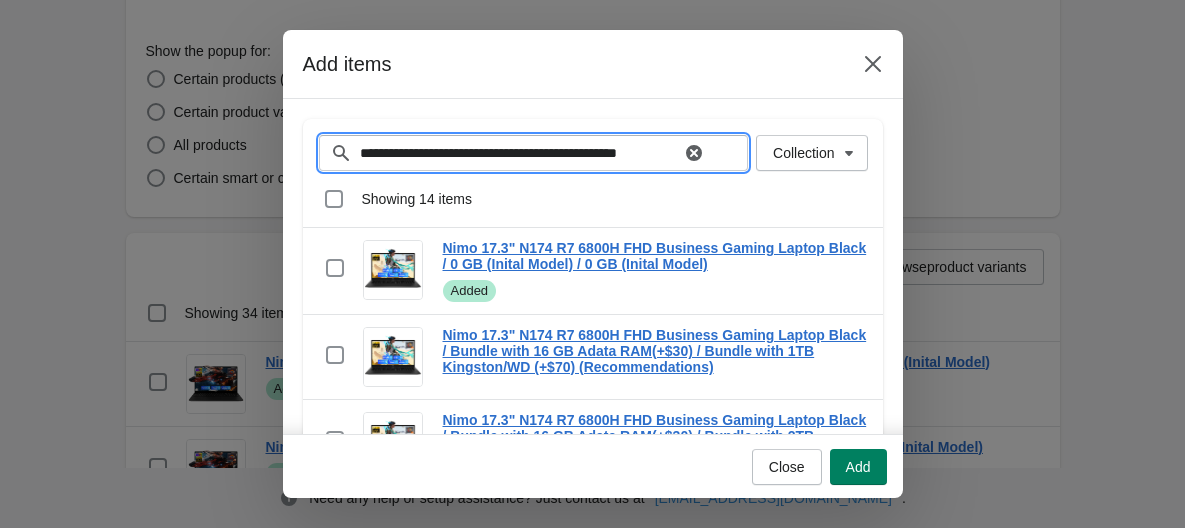 click on "**********" at bounding box center (520, 153) 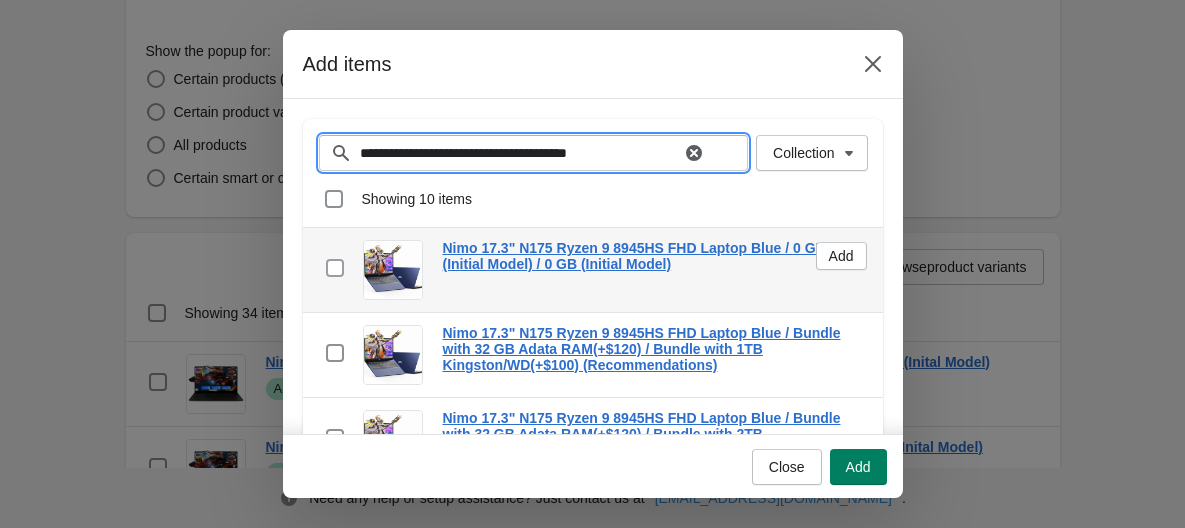 type on "**********" 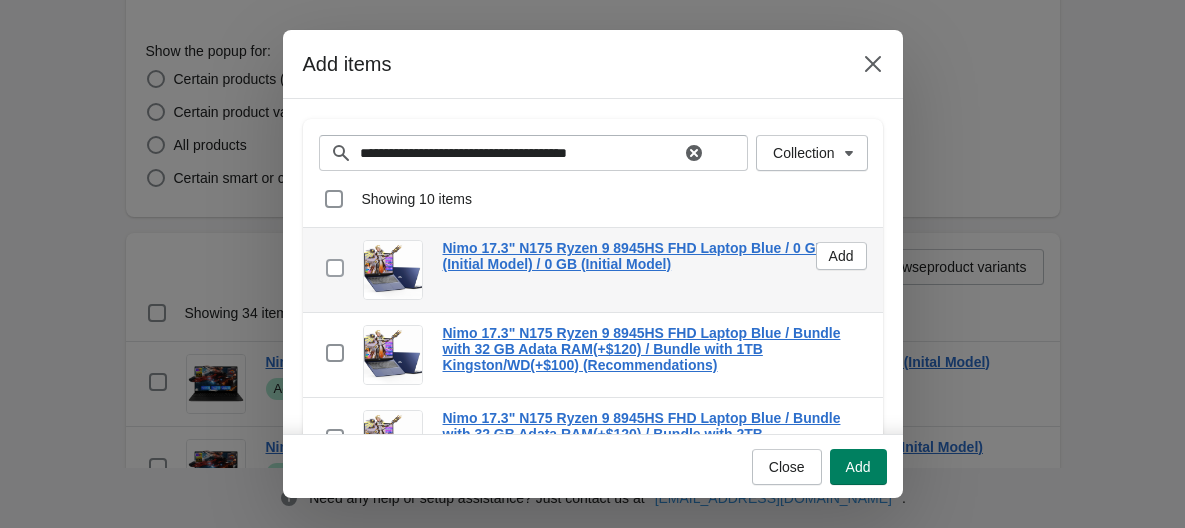 click at bounding box center (335, 268) 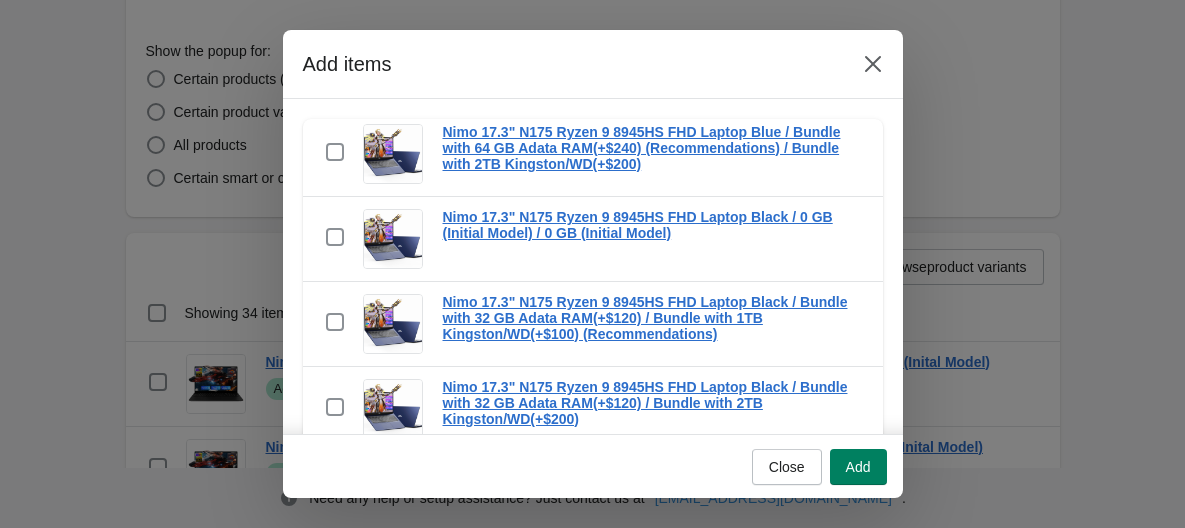 scroll, scrollTop: 458, scrollLeft: 0, axis: vertical 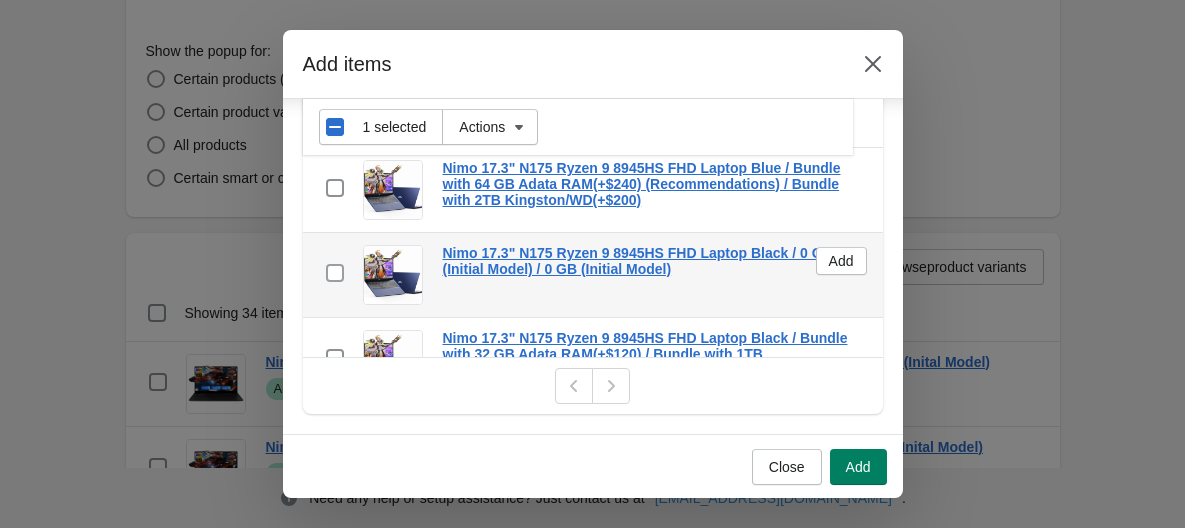 click at bounding box center [335, 273] 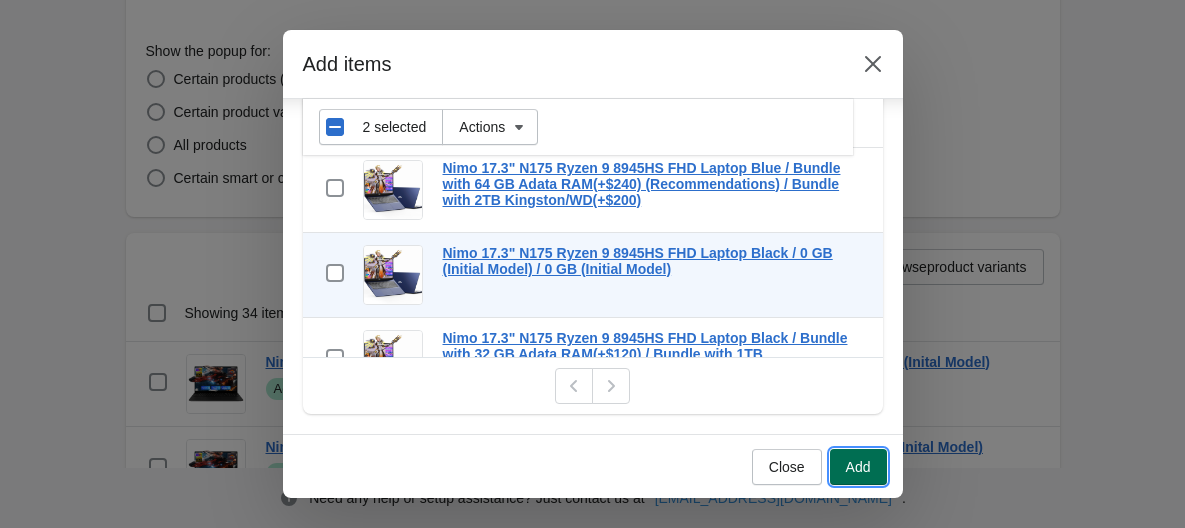 click on "Add" at bounding box center [858, 467] 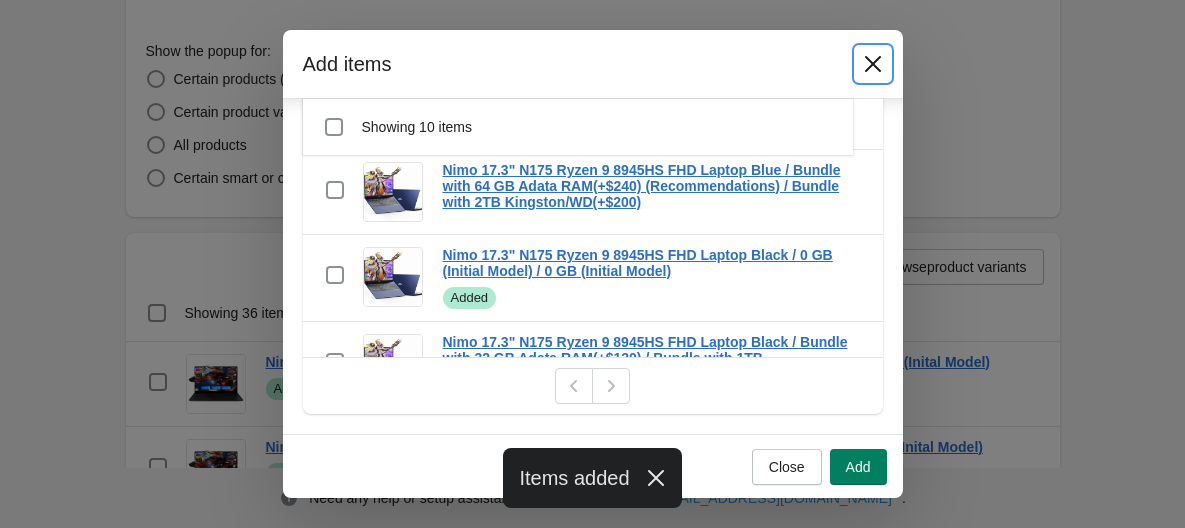 click 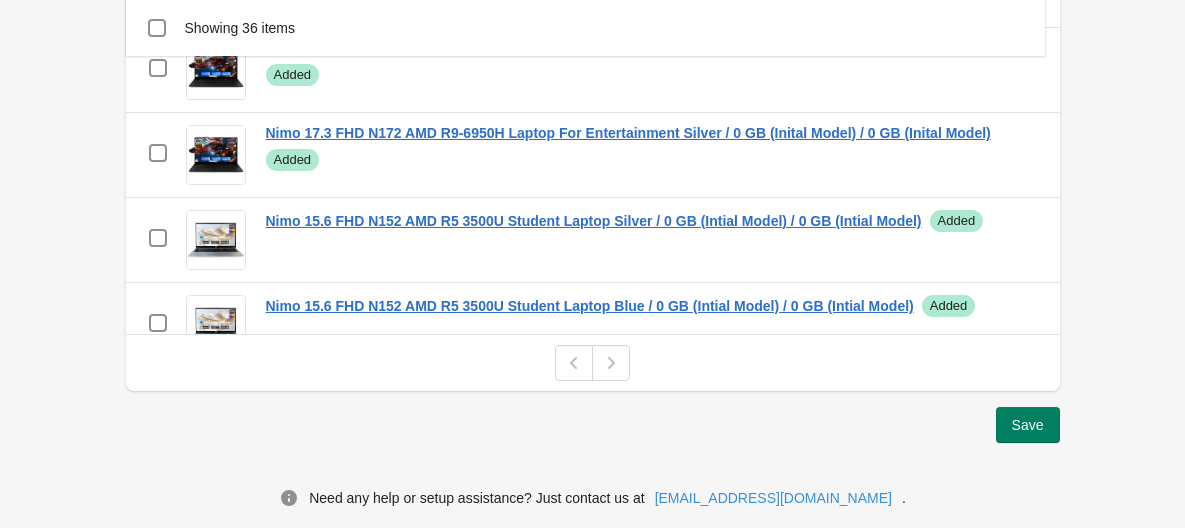 scroll, scrollTop: 900, scrollLeft: 0, axis: vertical 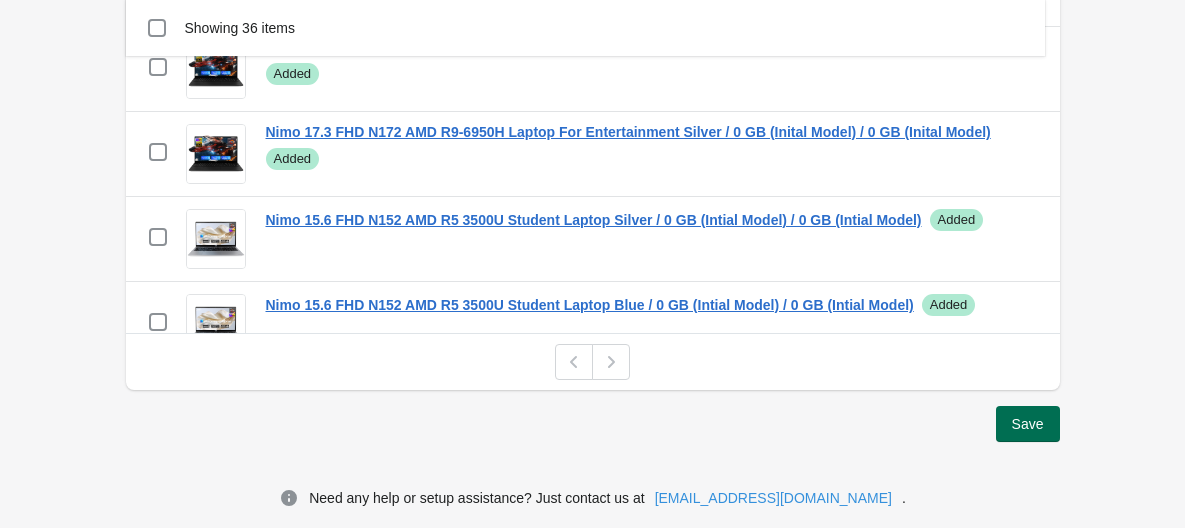 click on "Save" at bounding box center (1028, 424) 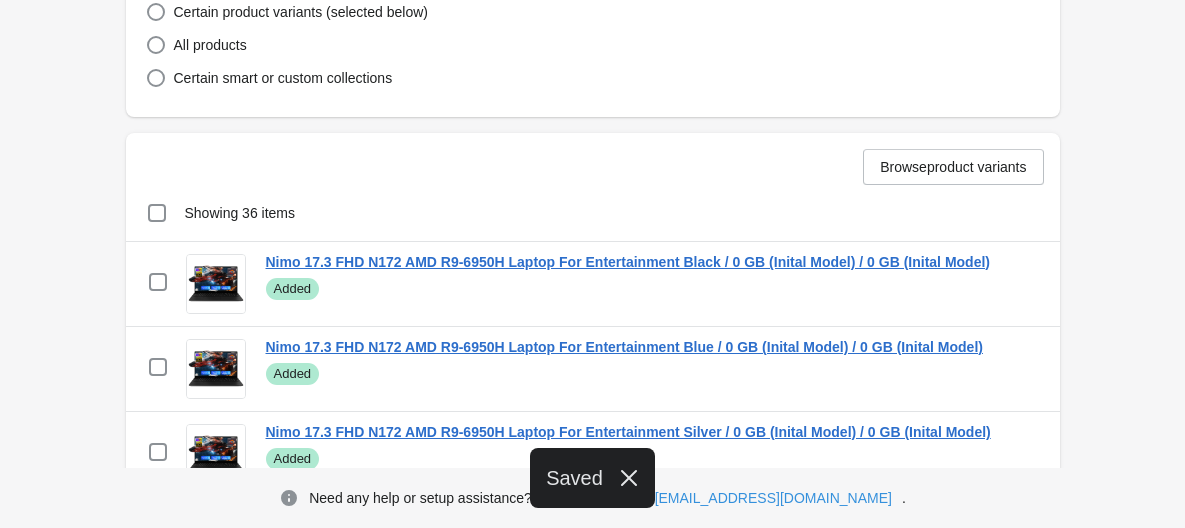 scroll, scrollTop: 800, scrollLeft: 0, axis: vertical 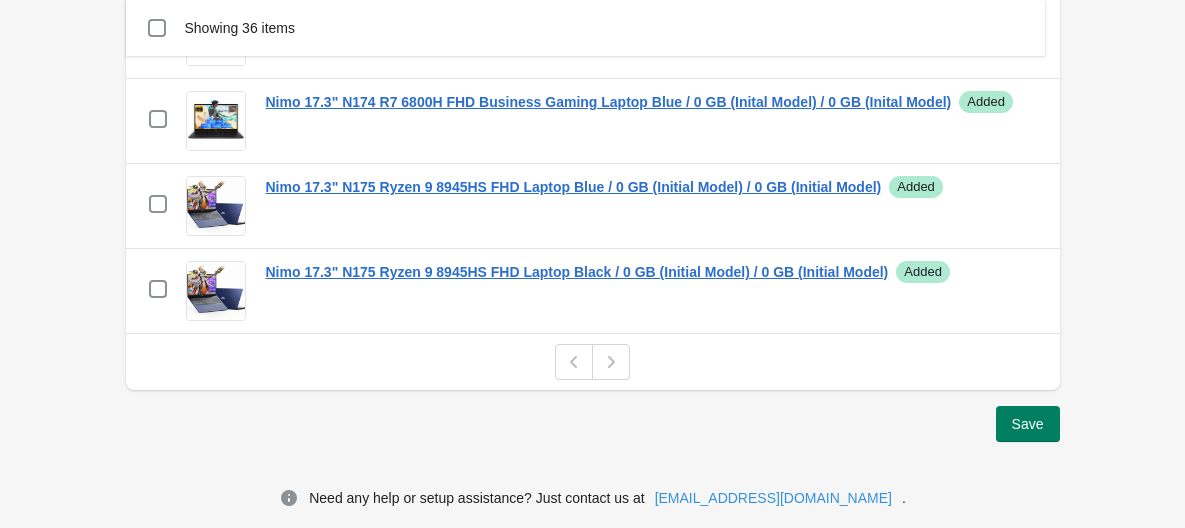 click on "Warnings Back to all warnings This warning is  enabled . Disable 1 Warning content 2 Warning targeting 1 Warning content 2 Warning targeting Show the warning only once? If checked, the warning is shown once per customer session Enable geo-location targeting? You can show (or don't show) the warning for certain countries/states selected Show for: Edit Show the popup for: Certain products (selected below) Certain product variants (selected below) All products Certain smart or custom collections Browse  product variants Showing 36 items Select all 36 items Showing 36 items Select Select all 36 items 0 selected Actions checkbox Nimo 17.3 FHD N172 AMD R9-6950H Laptop For Entertainment Black / 0 GB (Inital Model) / 0 GB (Inital Model) Success  Added Remove checkbox Nimo 17.3 FHD N172 AMD R9-6950H Laptop For Entertainment Blue / 0 GB (Inital Model) / 0 GB (Inital Model) Success  Added Remove checkbox Nimo 17.3 FHD N172 AMD R9-6950H Laptop For Entertainment Silver / 0 GB (Inital Model) / 0 GB (Inital Model) Success" at bounding box center [592, -221] 